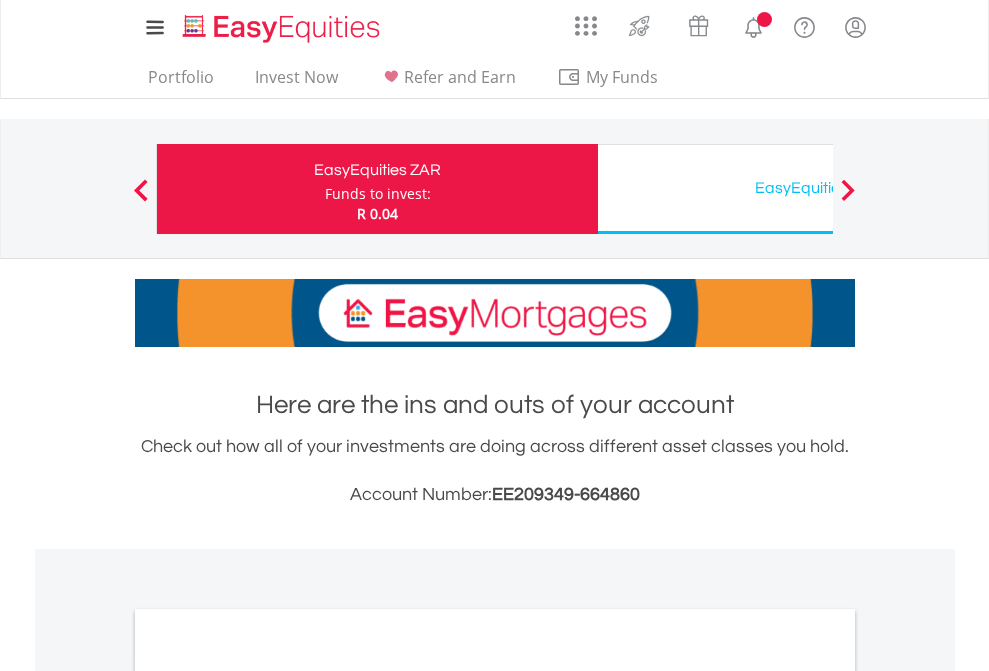 scroll, scrollTop: 0, scrollLeft: 0, axis: both 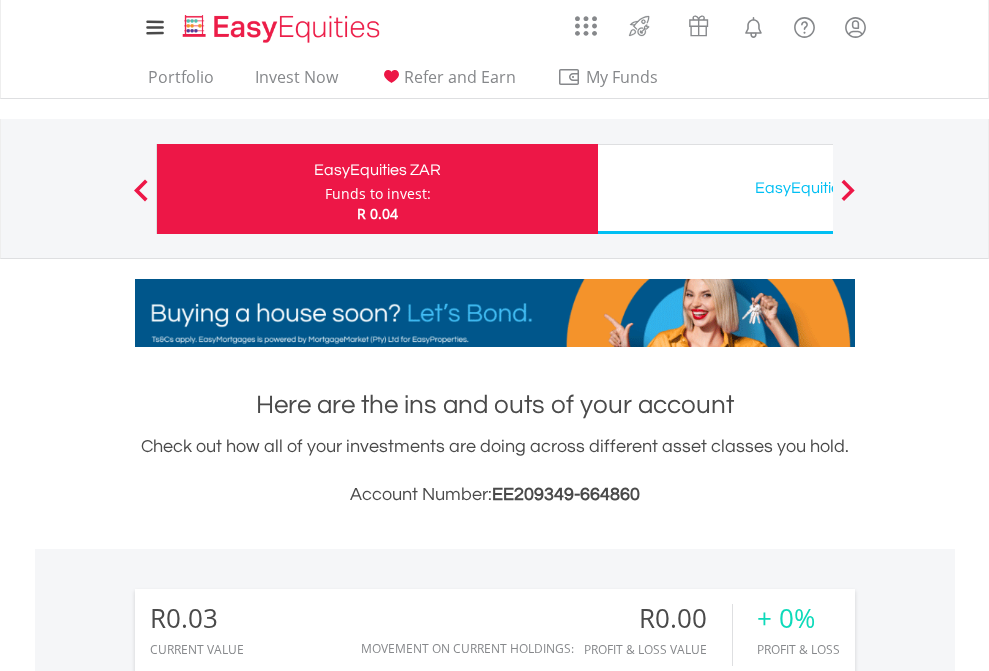 click on "Funds to invest:" at bounding box center (378, 194) 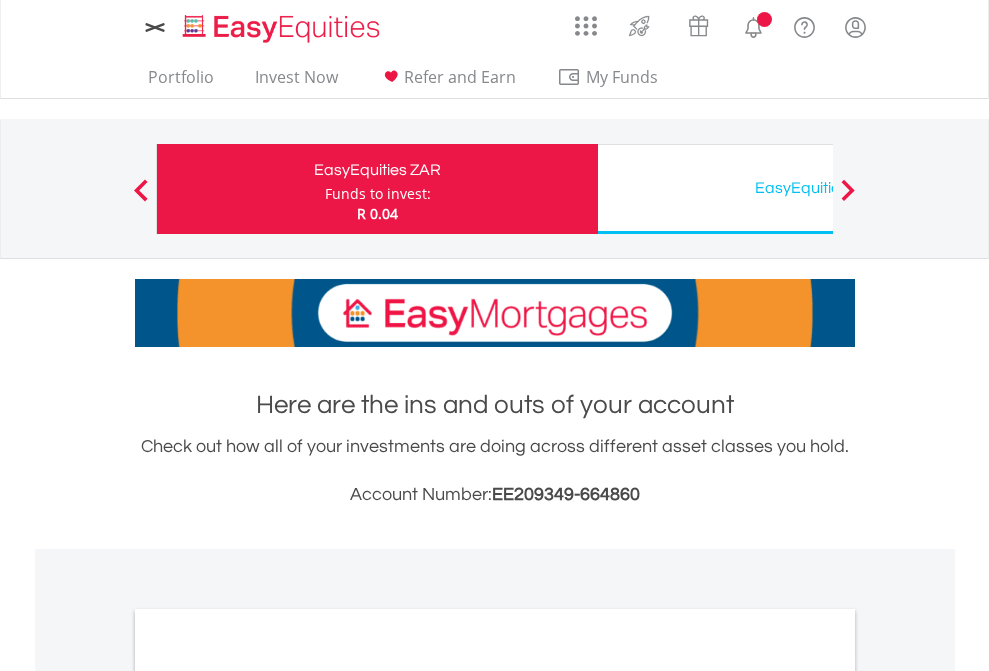 scroll, scrollTop: 0, scrollLeft: 0, axis: both 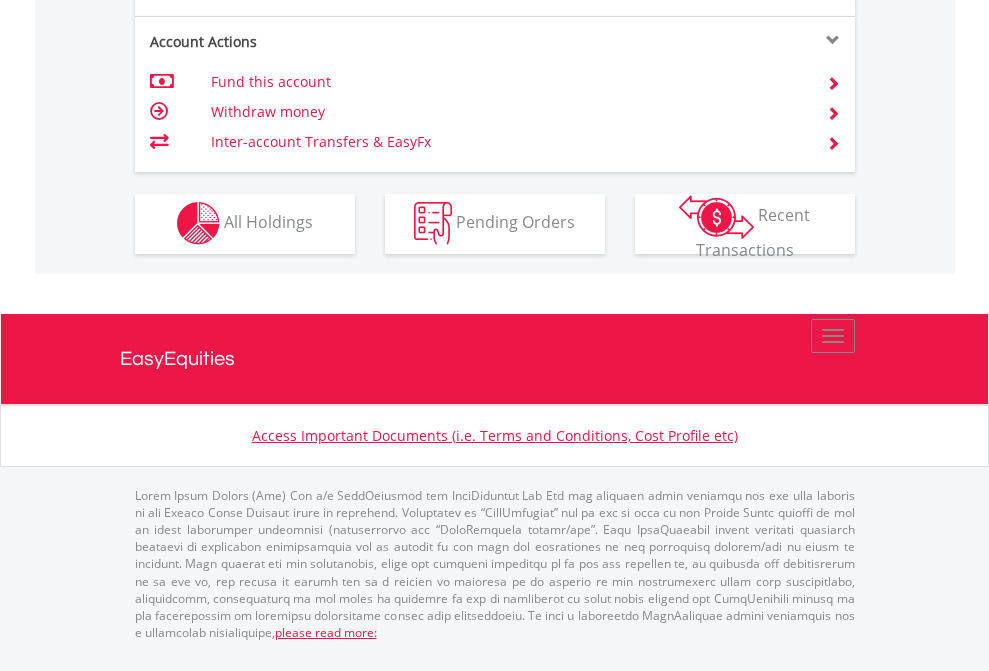 click on "Investment types" at bounding box center [706, -353] 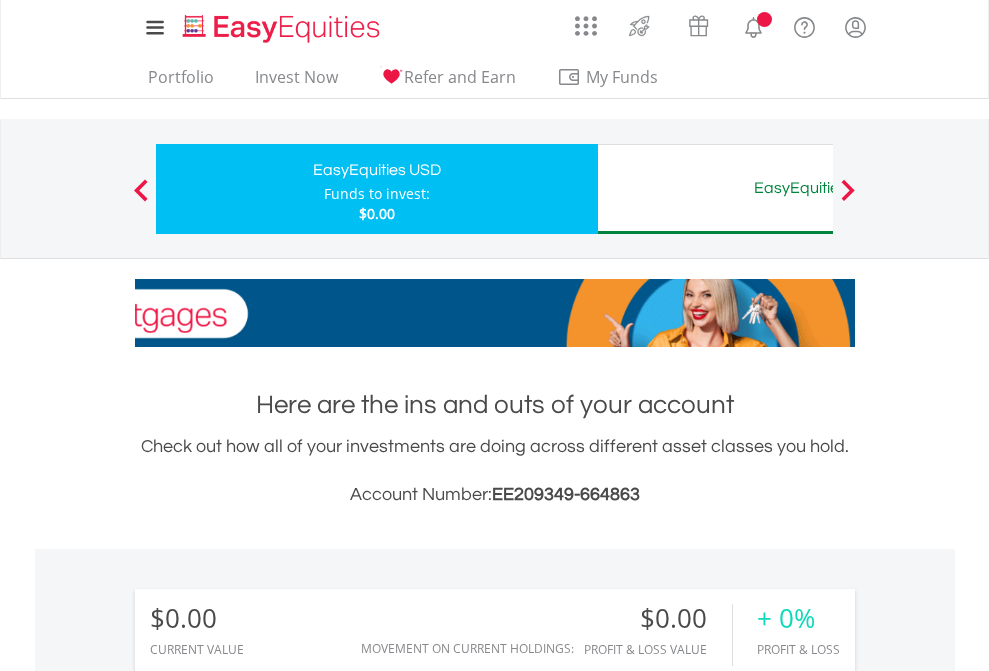scroll, scrollTop: 671, scrollLeft: 0, axis: vertical 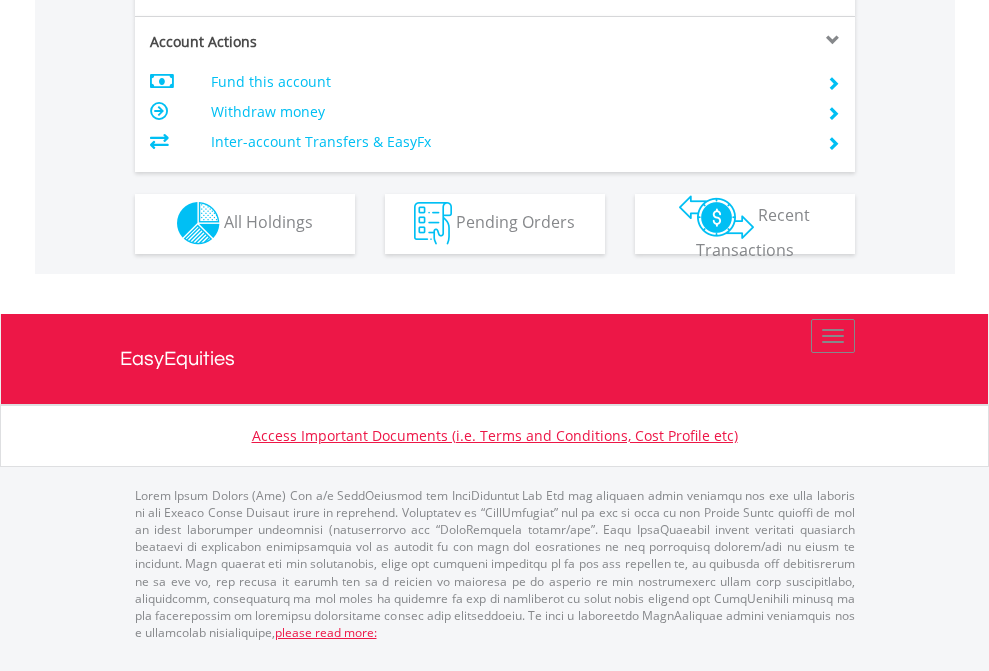 click on "Investment types" at bounding box center (706, -353) 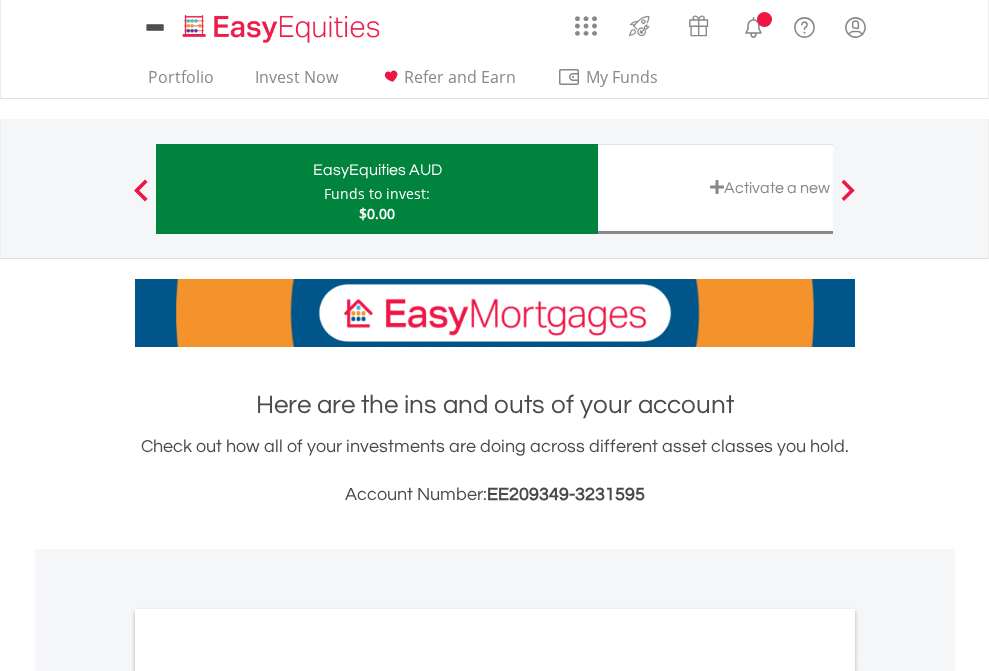 scroll, scrollTop: 0, scrollLeft: 0, axis: both 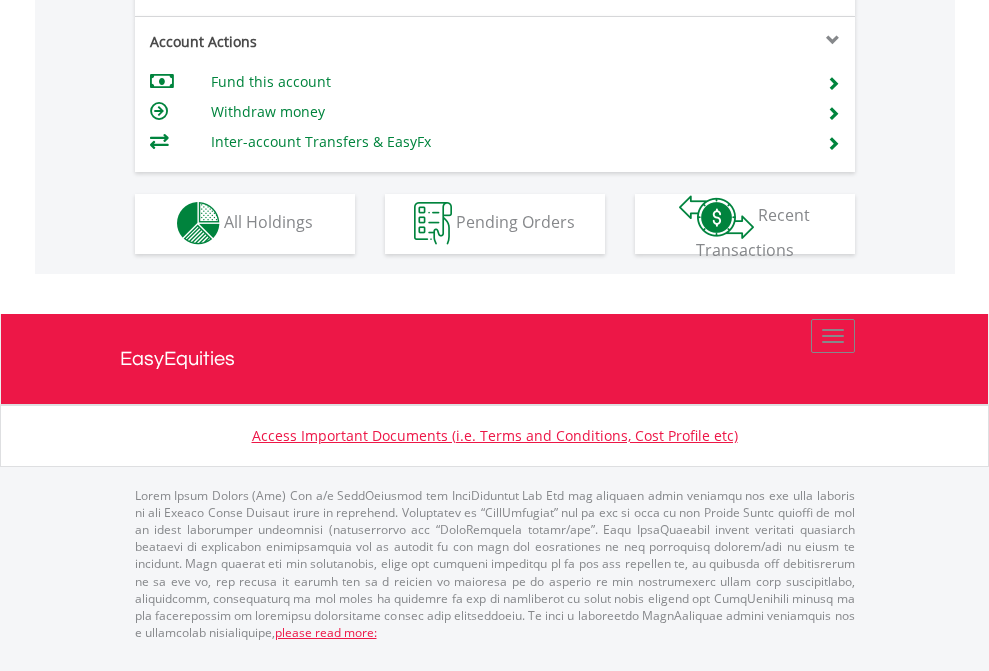 click on "Investment types" at bounding box center [706, -353] 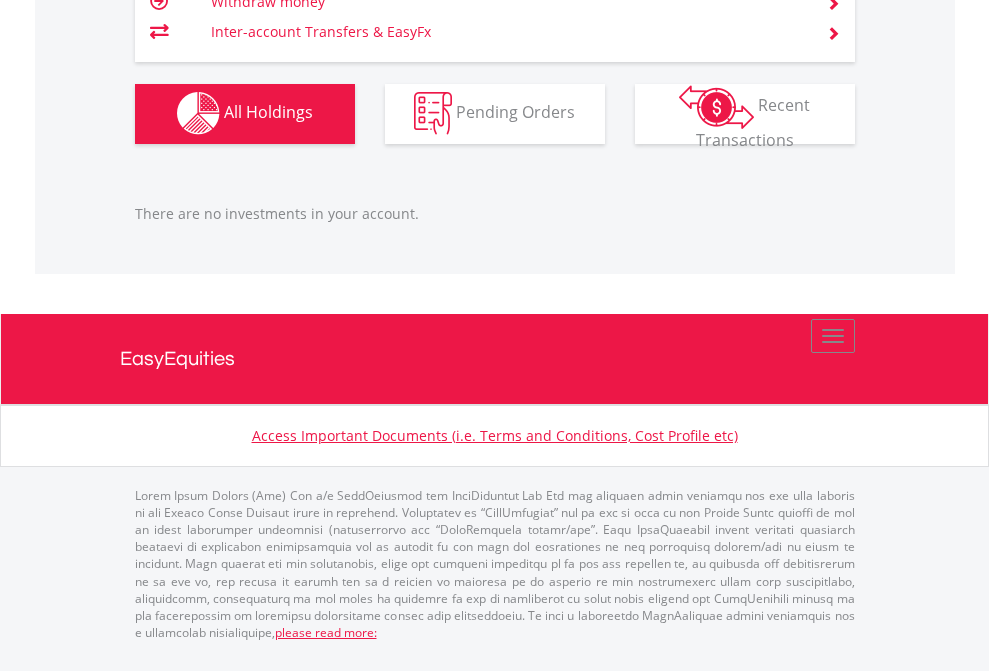 scroll, scrollTop: 1980, scrollLeft: 0, axis: vertical 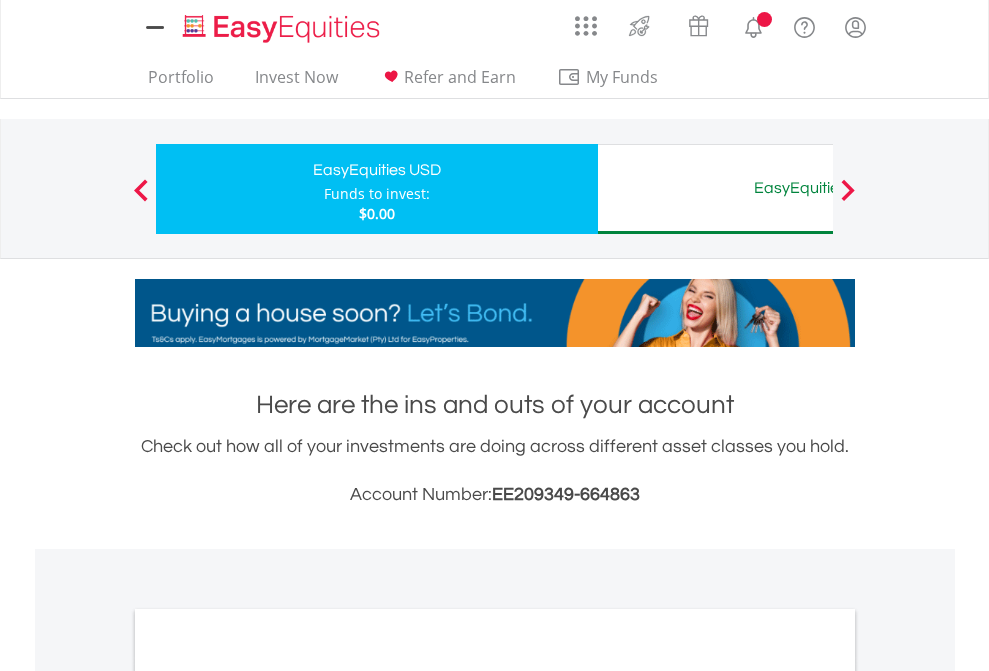 click on "All Holdings" at bounding box center [268, 1096] 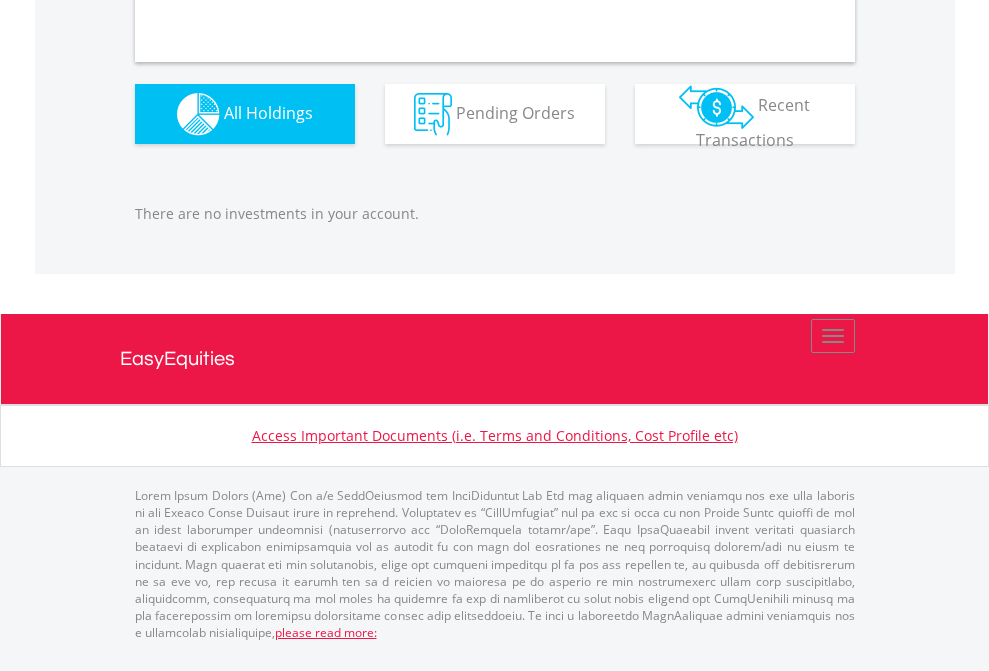 scroll, scrollTop: 1980, scrollLeft: 0, axis: vertical 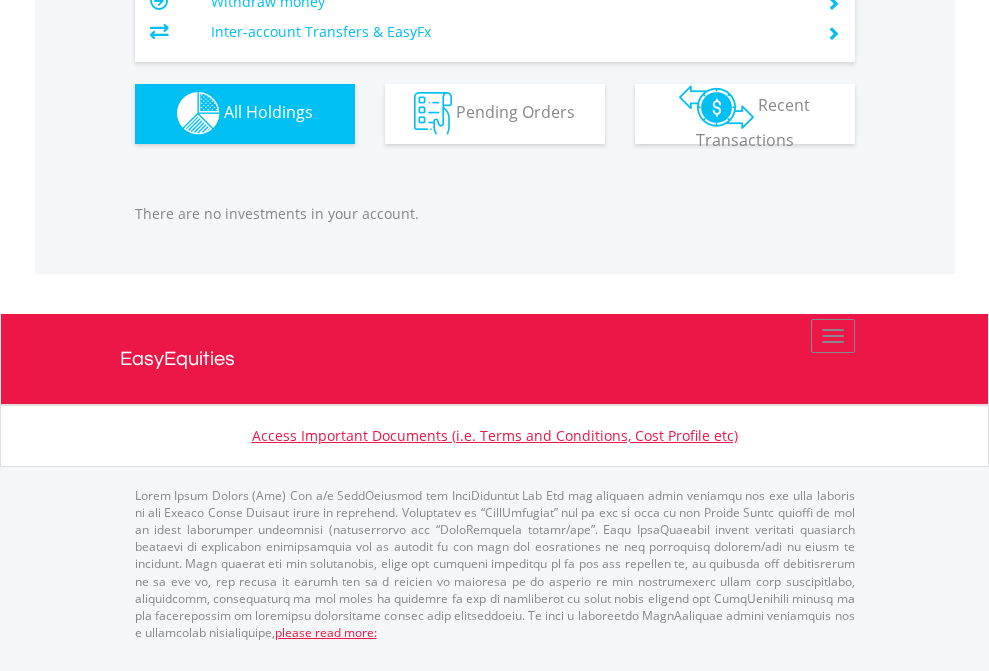 click on "EasyEquities AUD" at bounding box center (818, -1142) 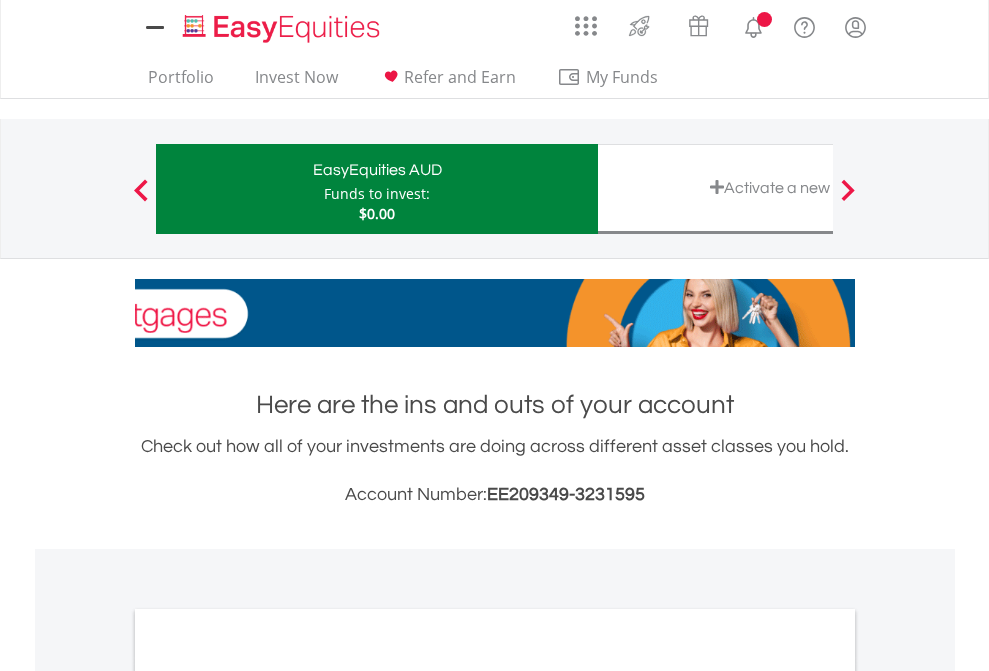 scroll, scrollTop: 0, scrollLeft: 0, axis: both 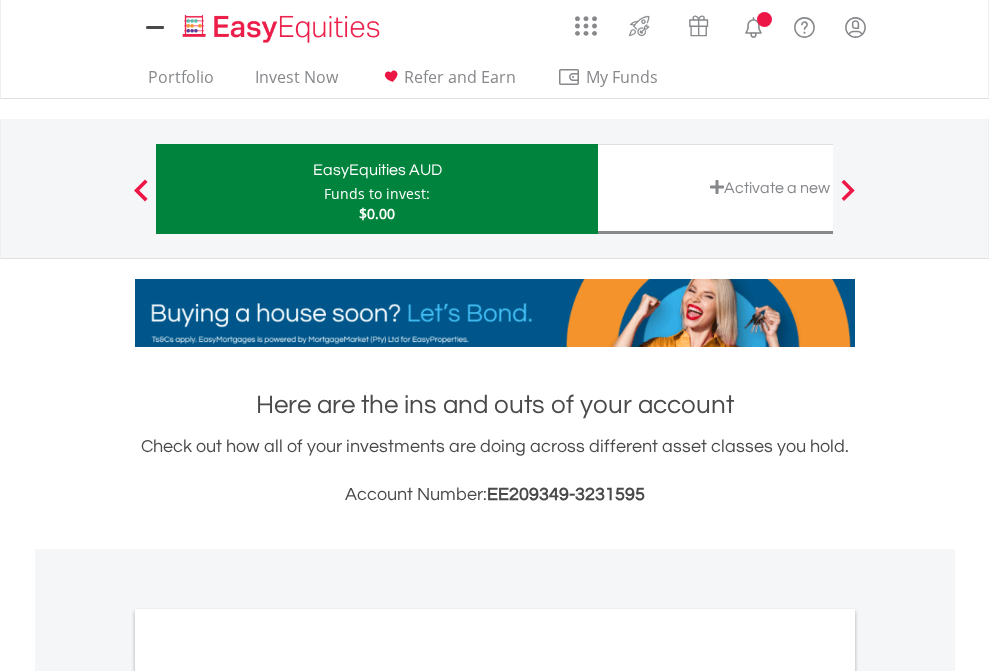 click on "All Holdings" at bounding box center (268, 1096) 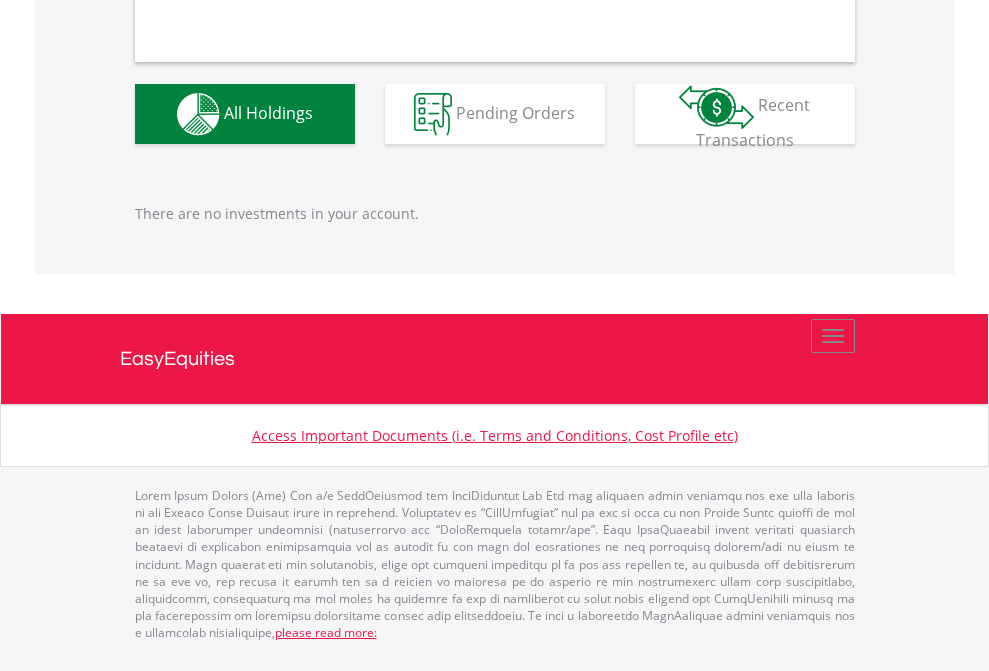 scroll, scrollTop: 1980, scrollLeft: 0, axis: vertical 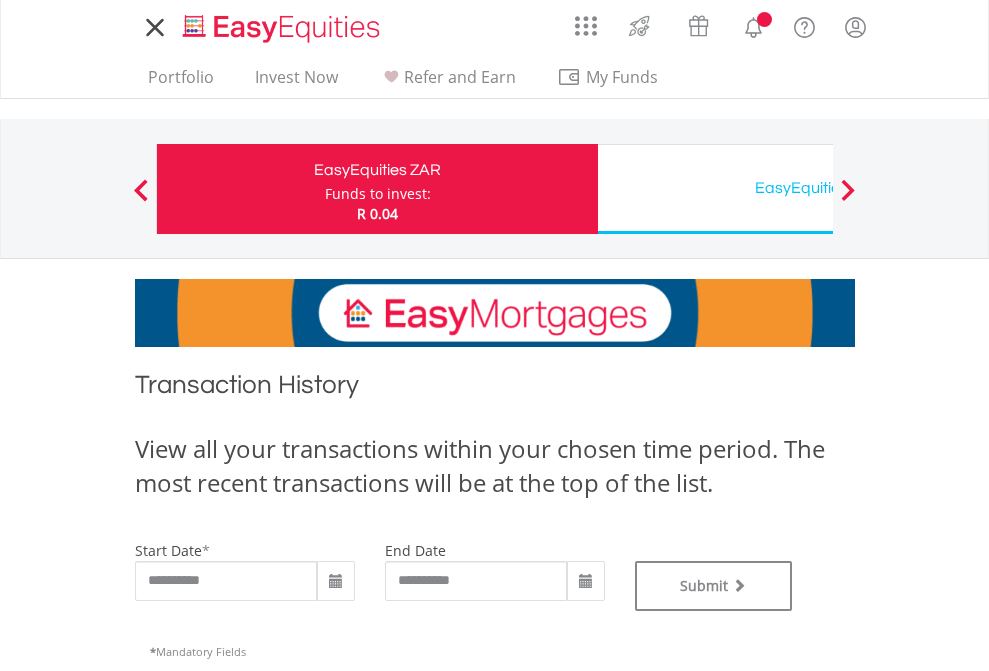 type on "**********" 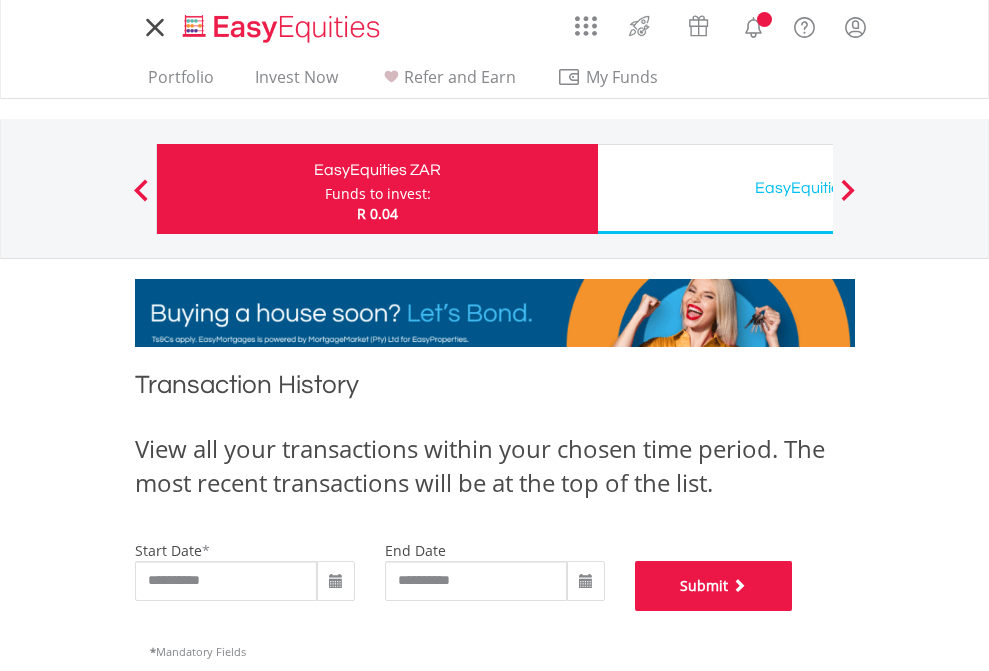 click on "Submit" at bounding box center (714, 586) 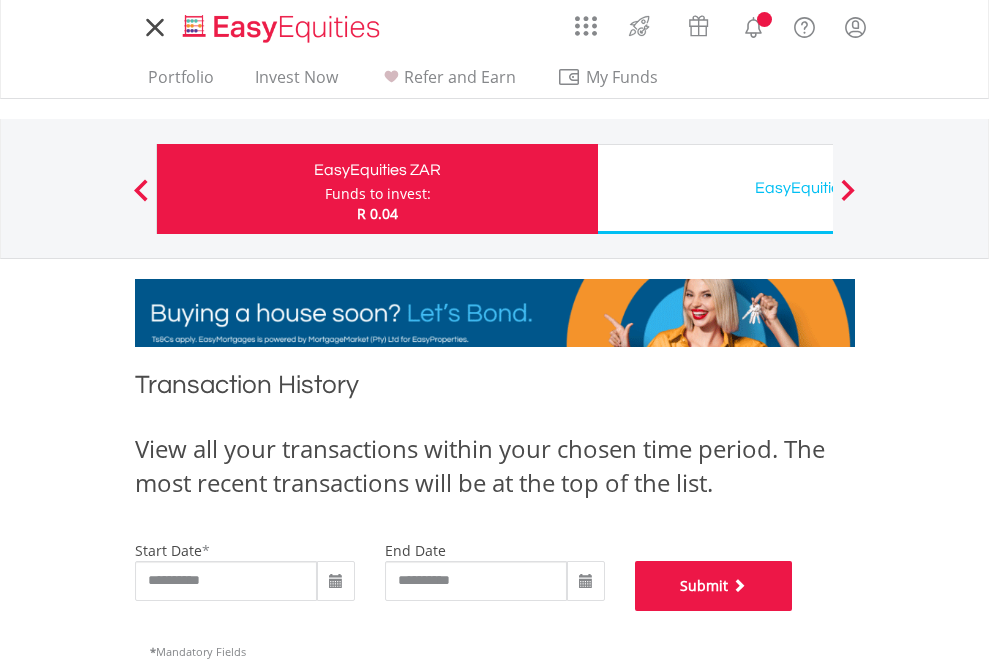 scroll, scrollTop: 811, scrollLeft: 0, axis: vertical 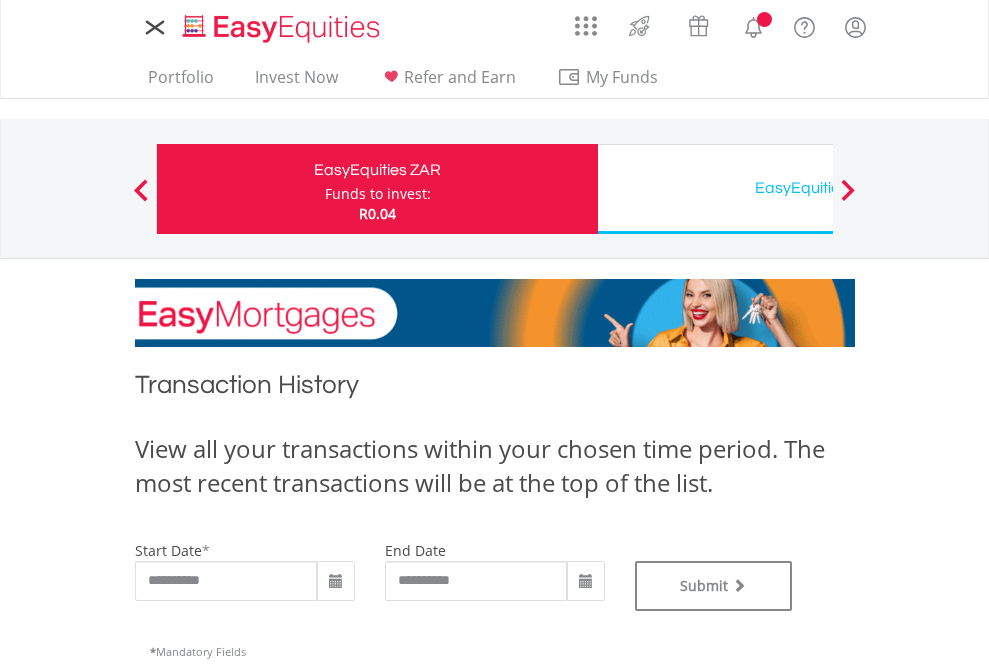 click on "EasyEquities USD" at bounding box center (818, 188) 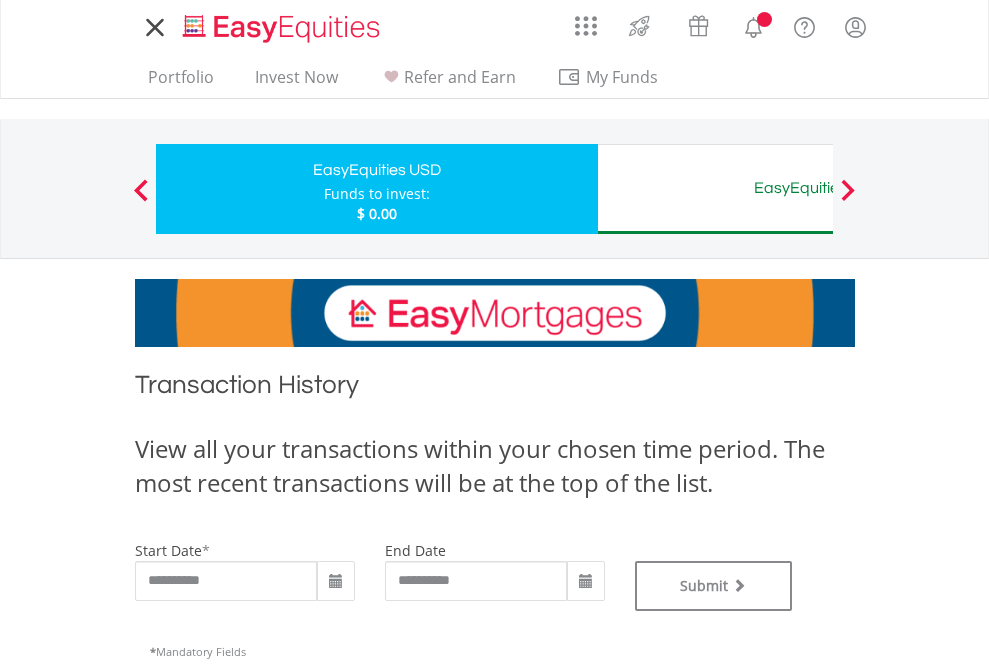 scroll, scrollTop: 0, scrollLeft: 0, axis: both 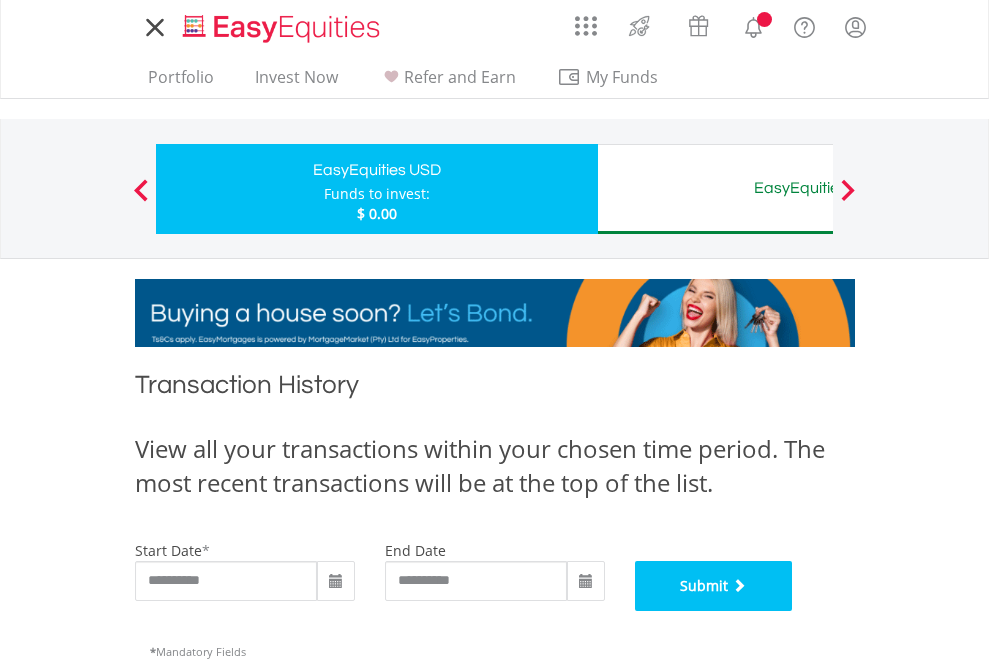 click on "Submit" at bounding box center [714, 586] 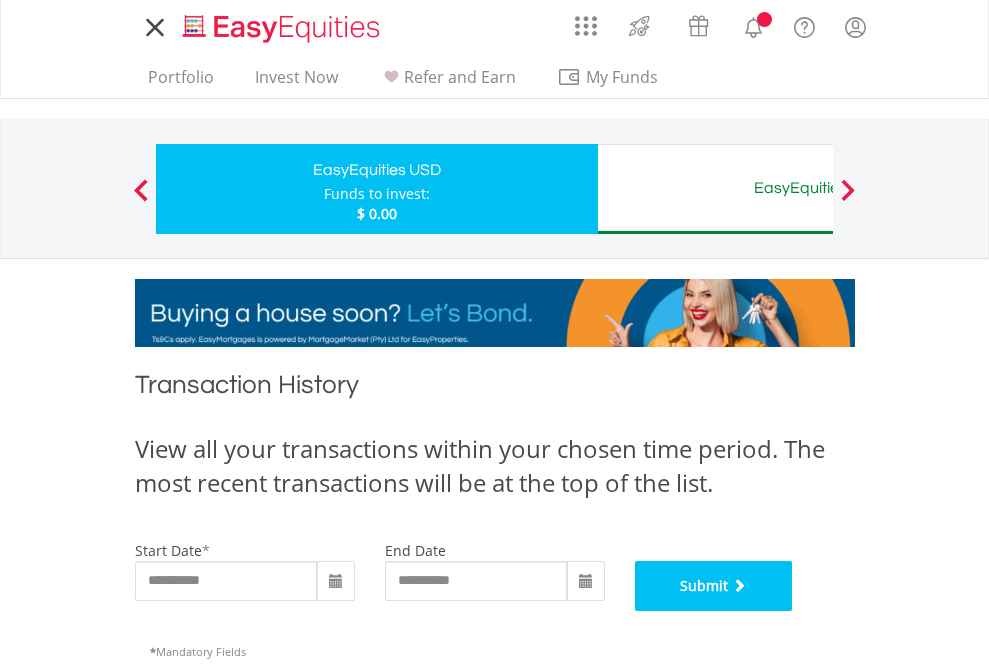 scroll, scrollTop: 811, scrollLeft: 0, axis: vertical 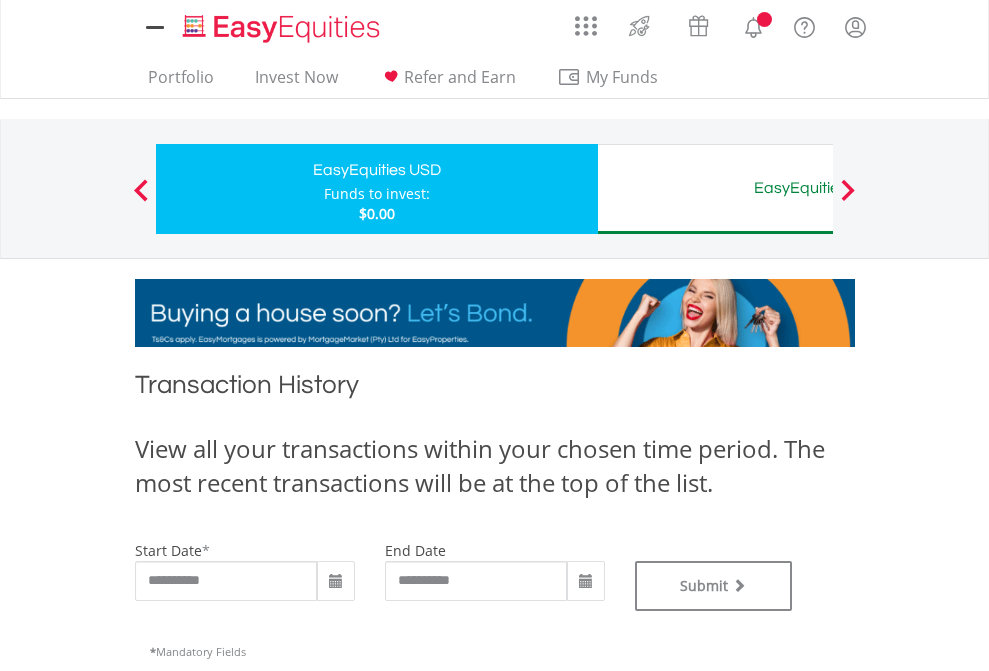click on "EasyEquities AUD" at bounding box center [818, 188] 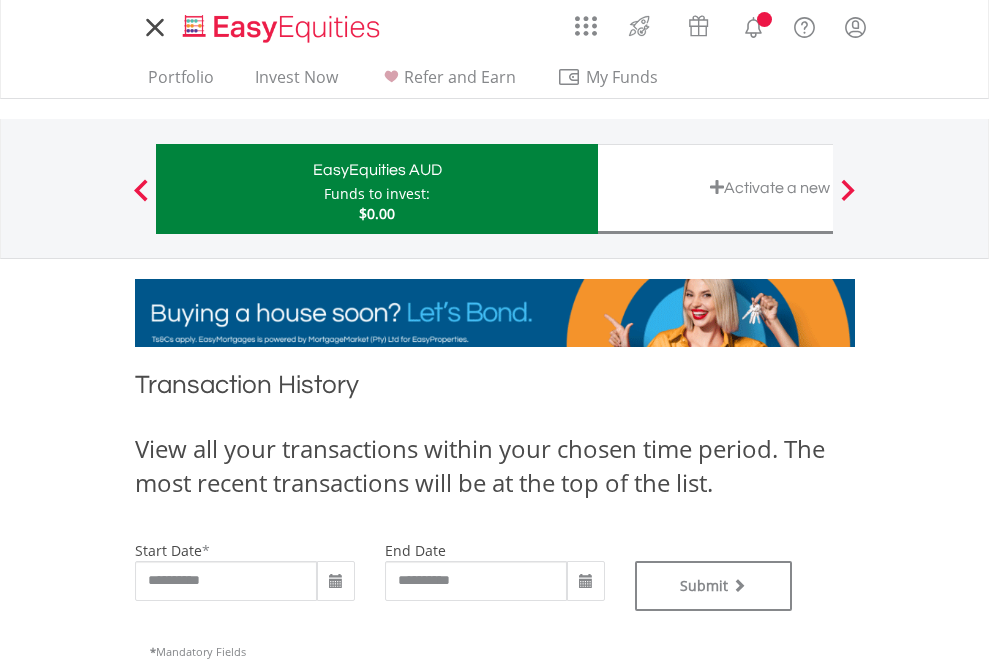 scroll, scrollTop: 0, scrollLeft: 0, axis: both 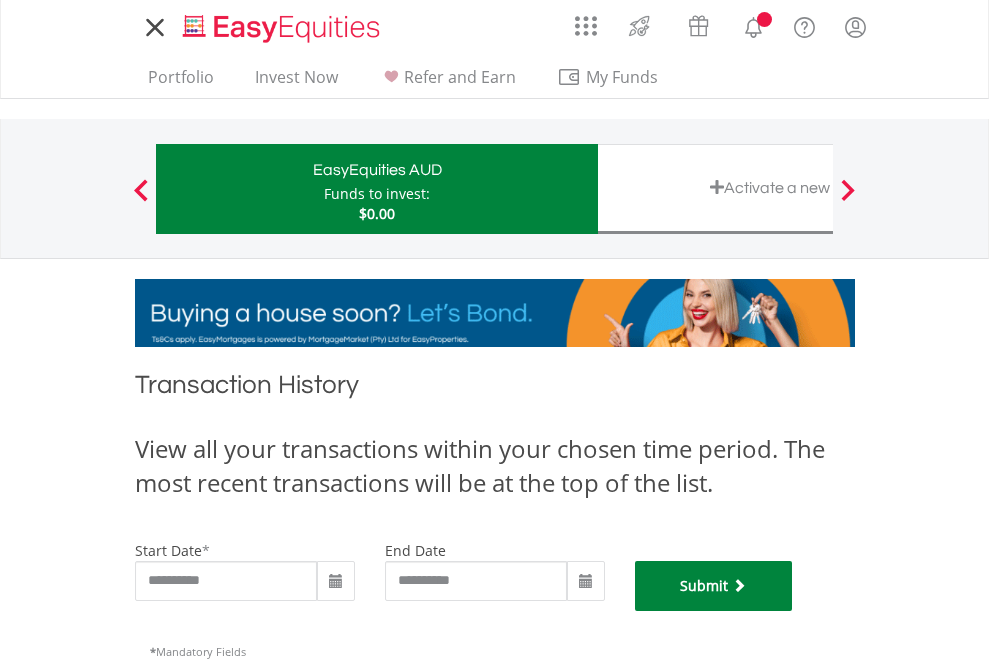 click on "Submit" at bounding box center (714, 586) 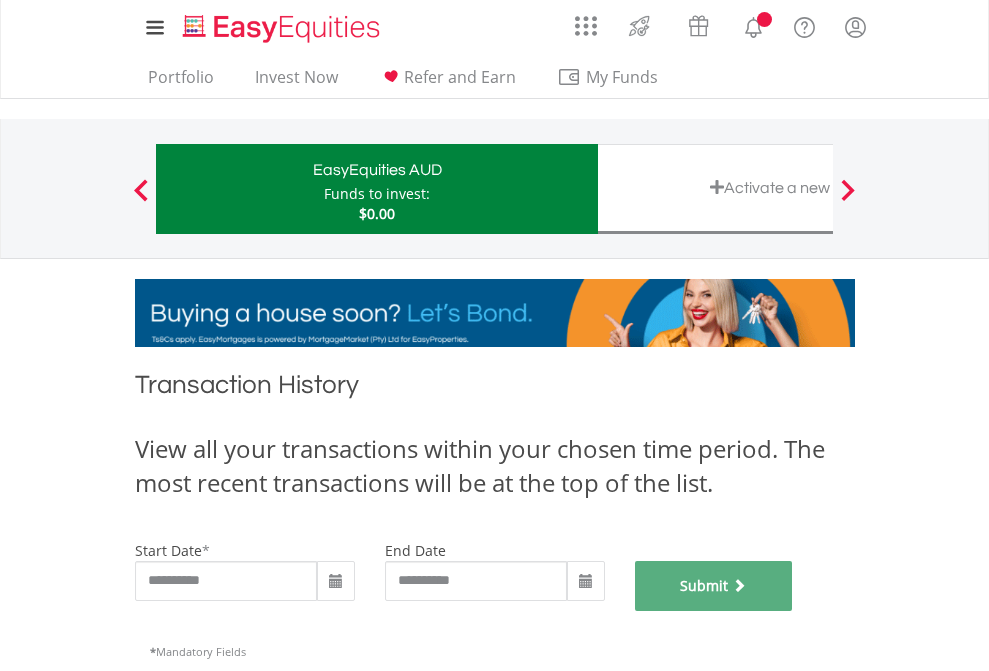 scroll, scrollTop: 811, scrollLeft: 0, axis: vertical 